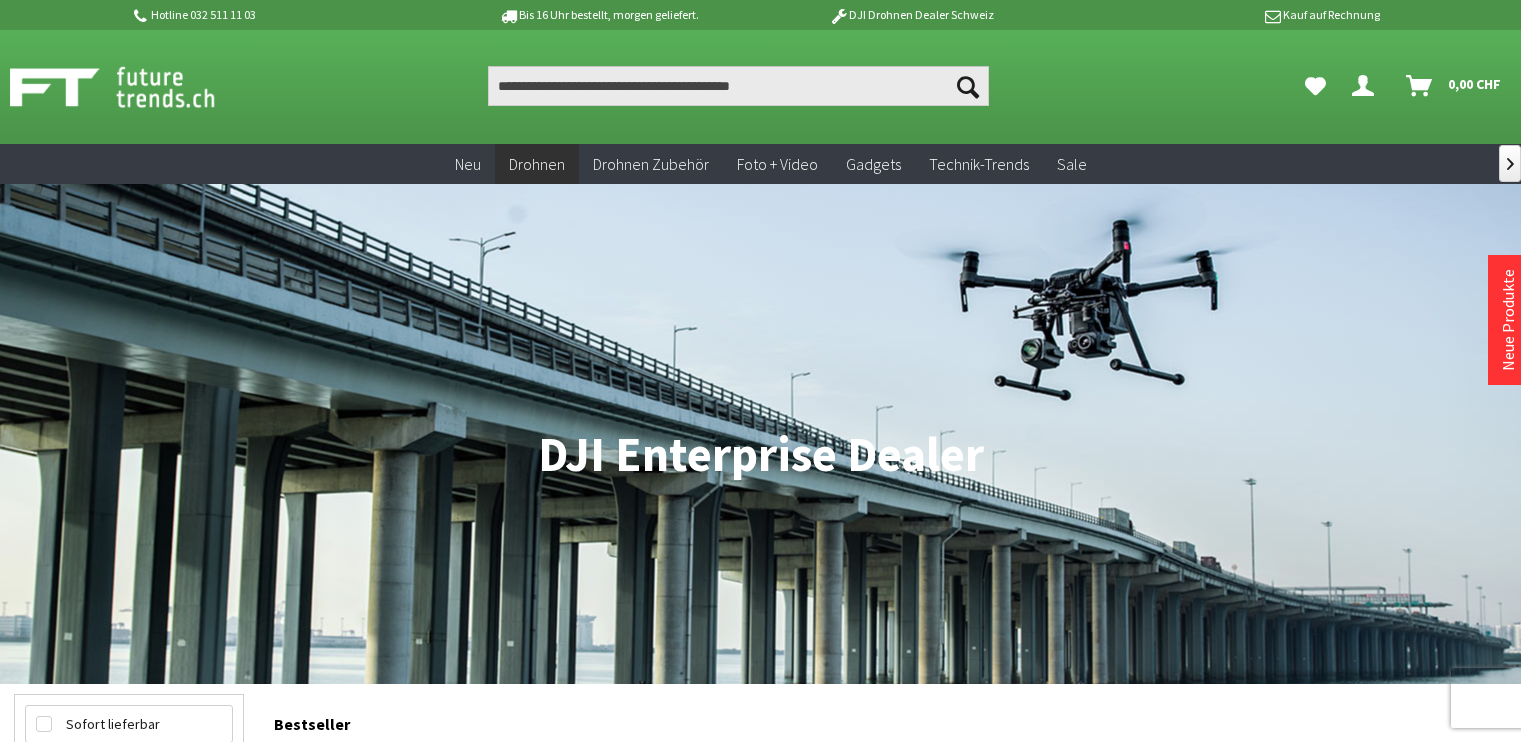 scroll, scrollTop: 0, scrollLeft: 0, axis: both 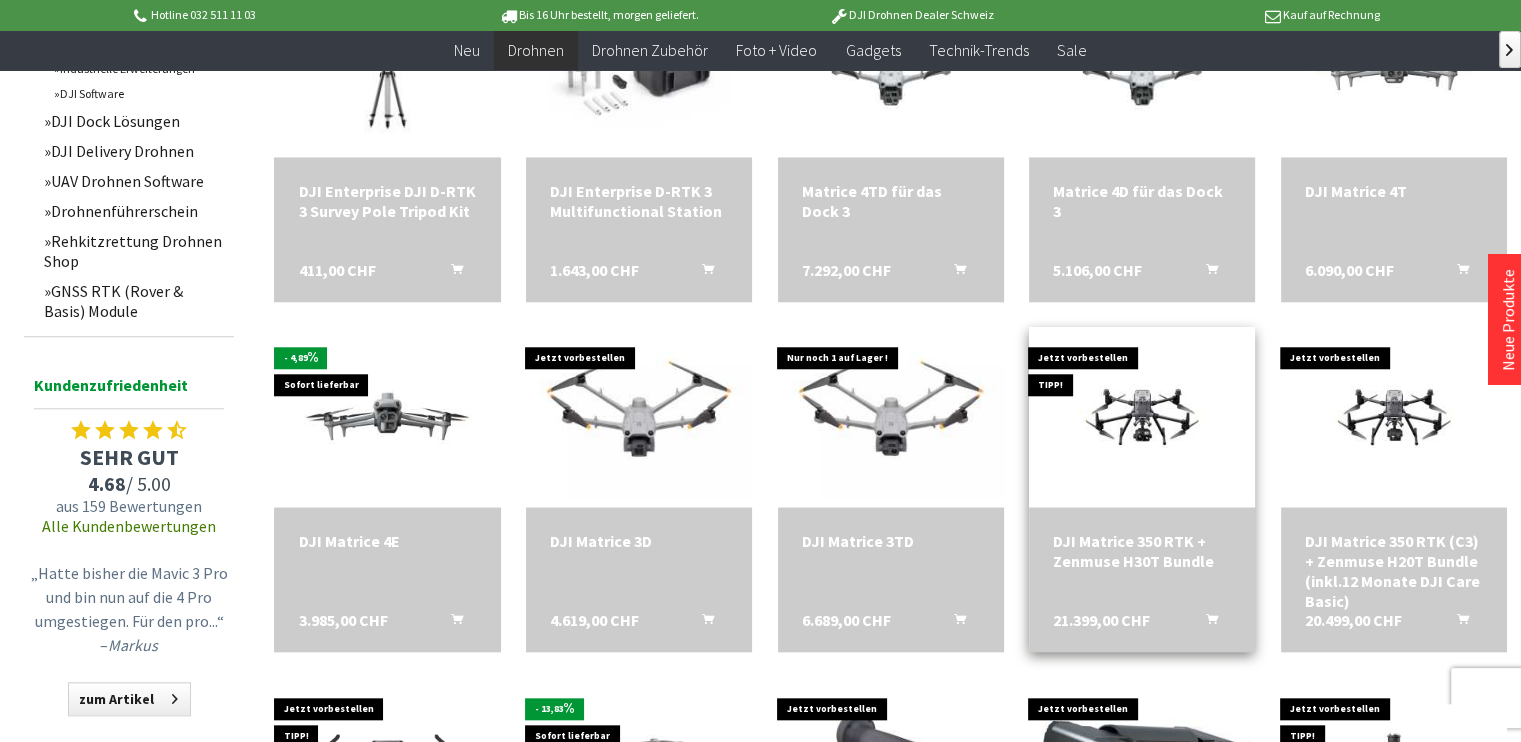 click on "DJI Matrice 350 RTK + Zenmuse H30T Bundle" at bounding box center [1142, 551] 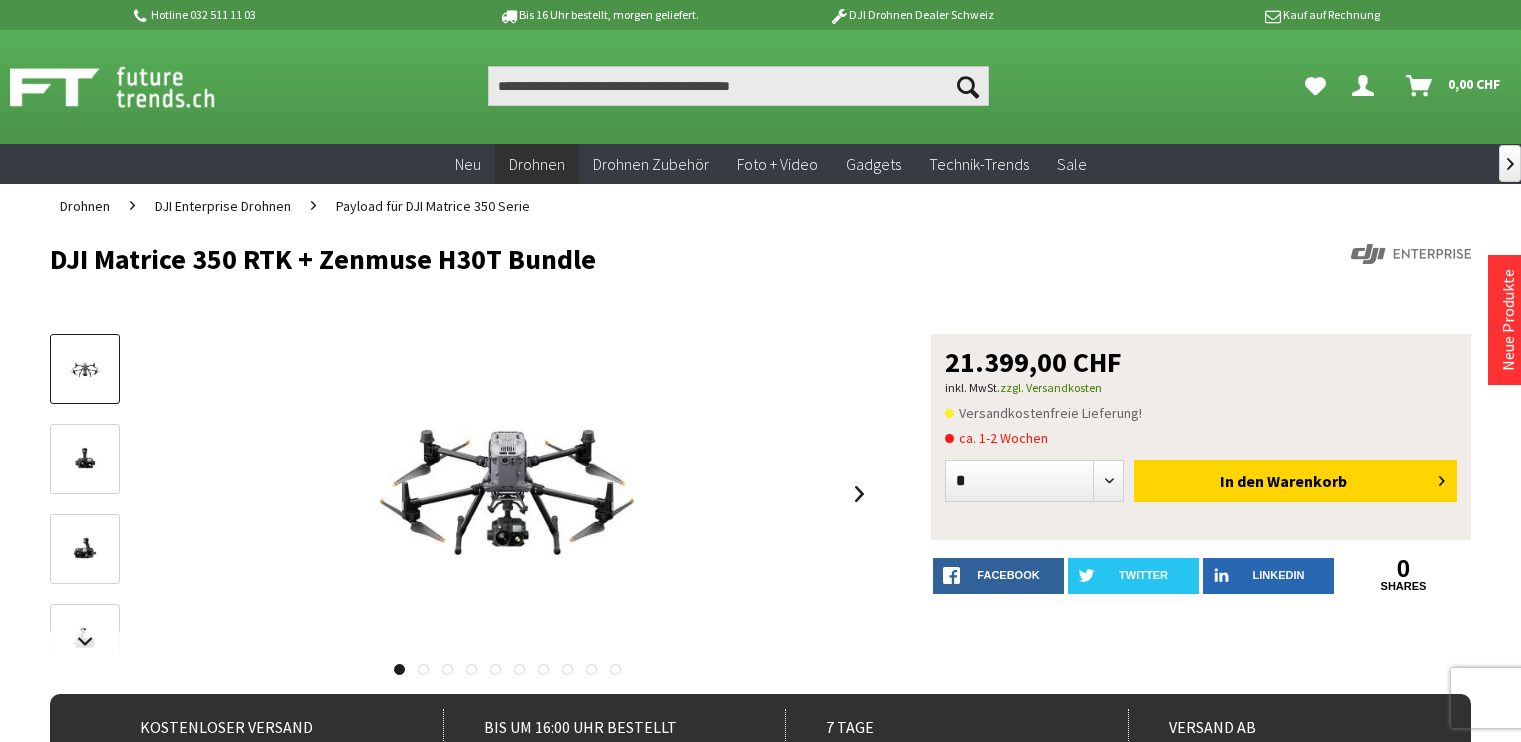 scroll, scrollTop: 0, scrollLeft: 0, axis: both 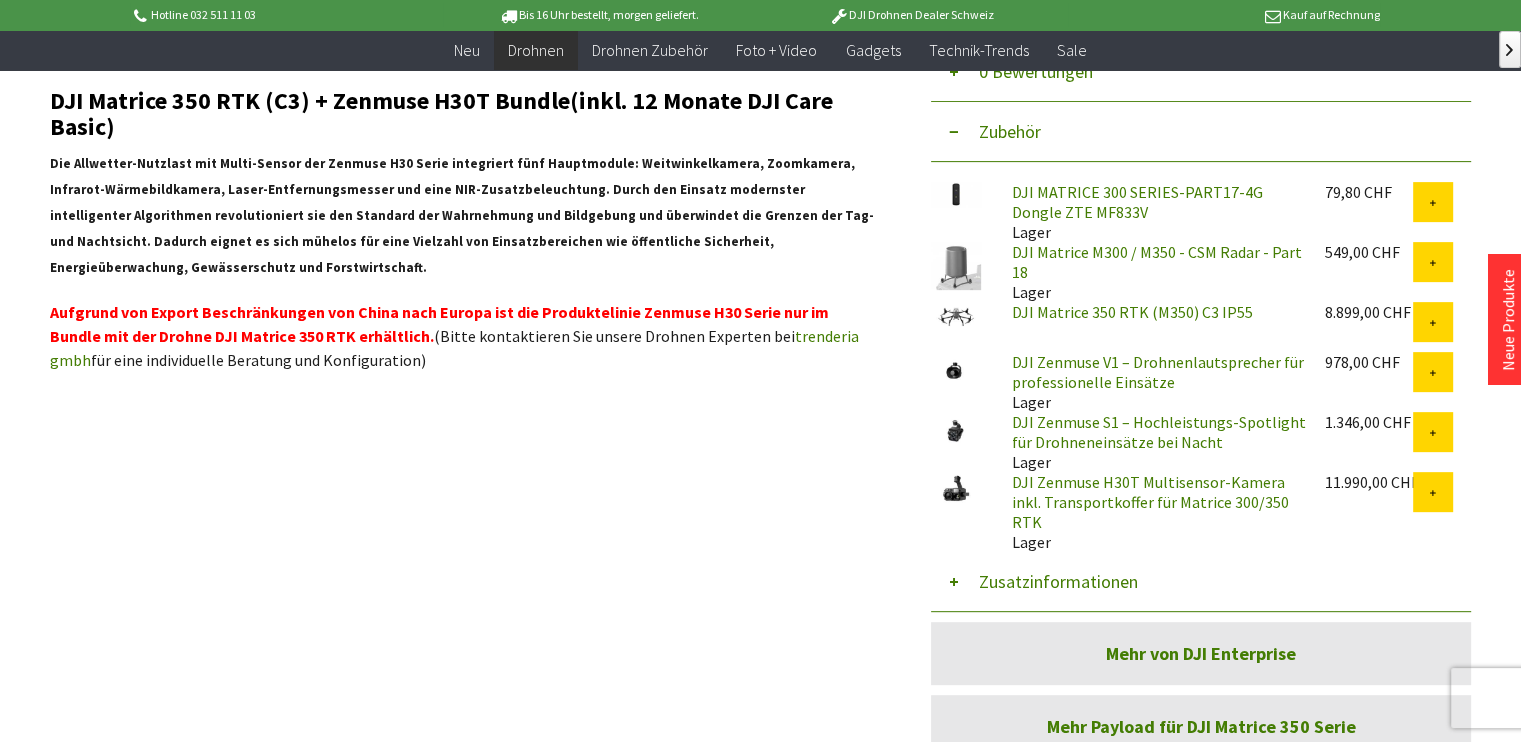 click at bounding box center (956, 316) 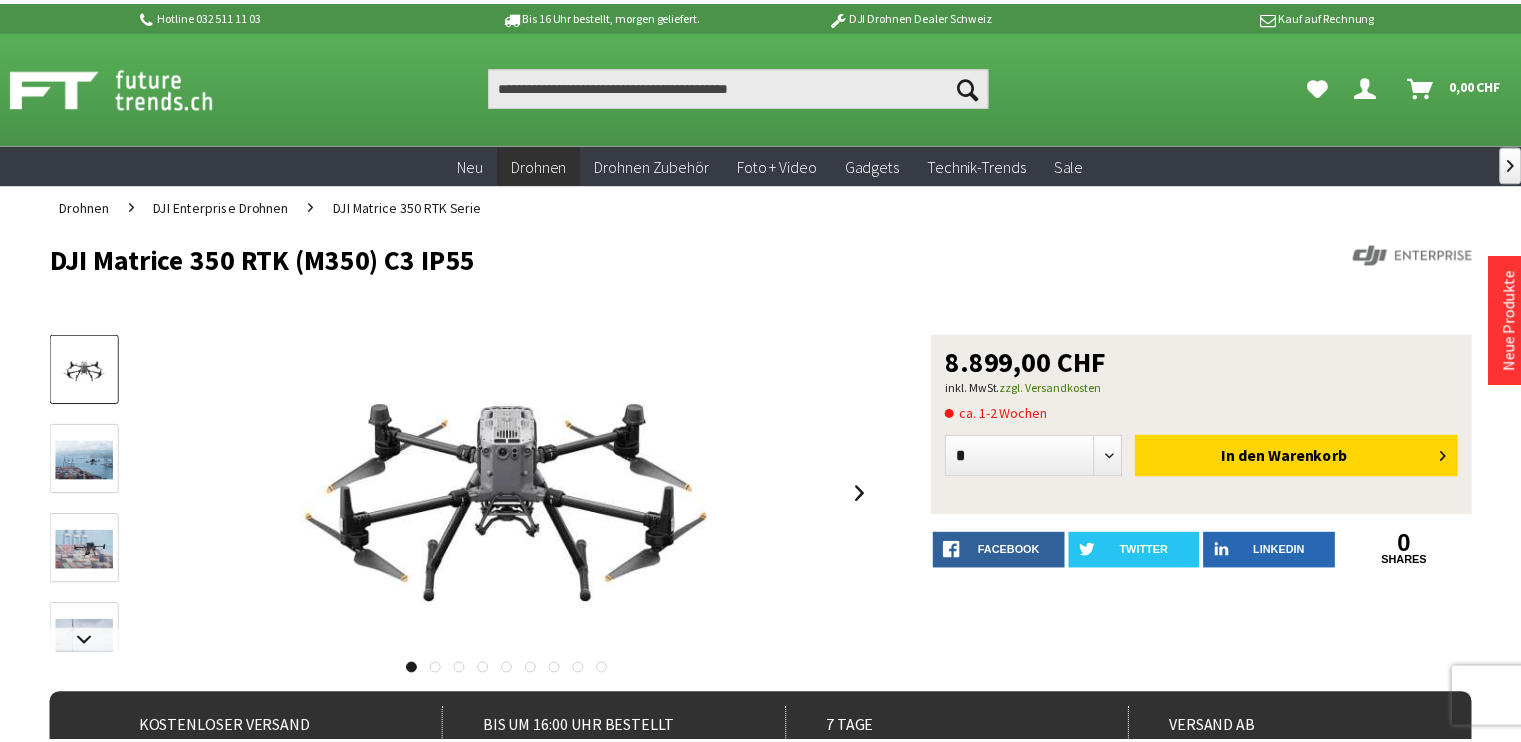 scroll, scrollTop: 0, scrollLeft: 0, axis: both 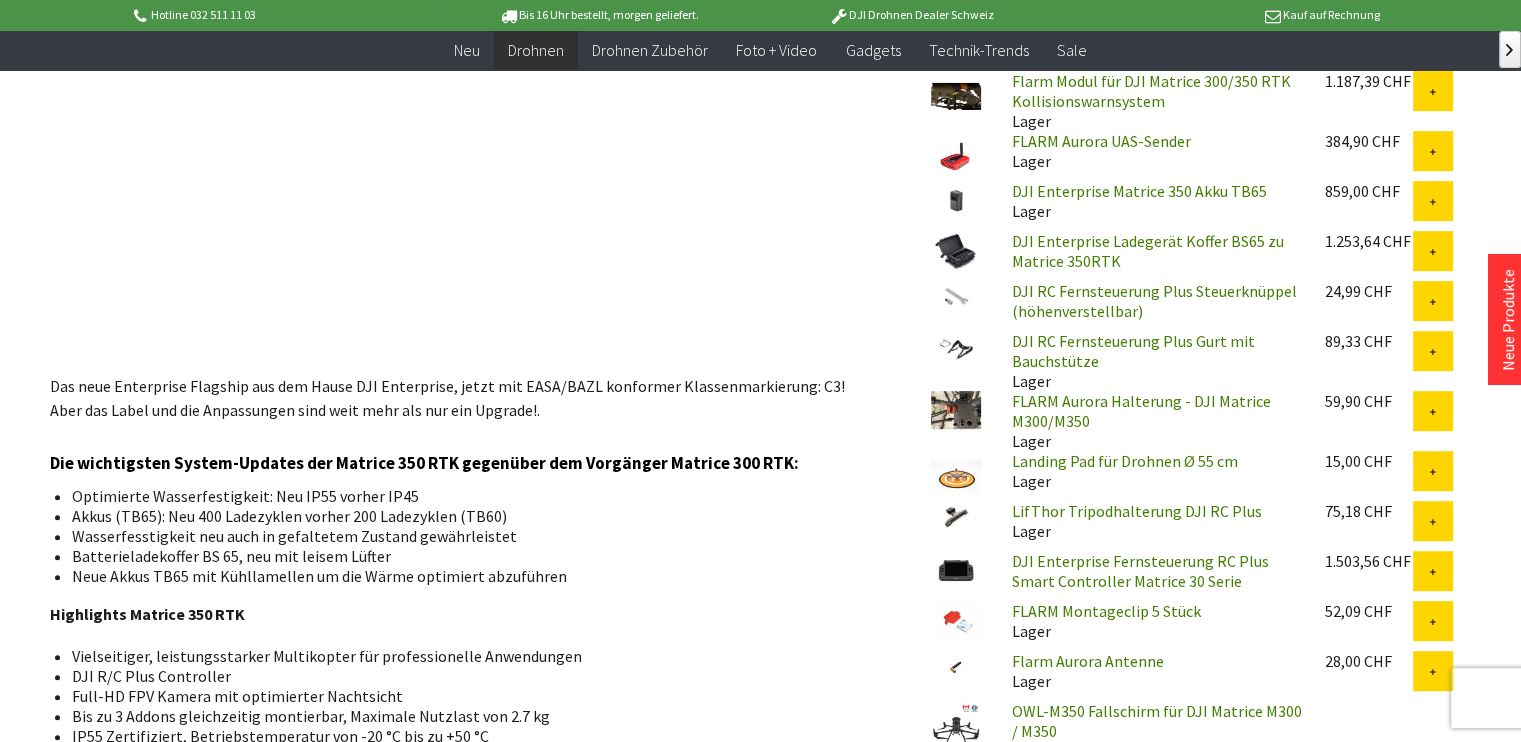 click on "DJI Enterprise Matrice 350 Akku TB65" at bounding box center [1139, 191] 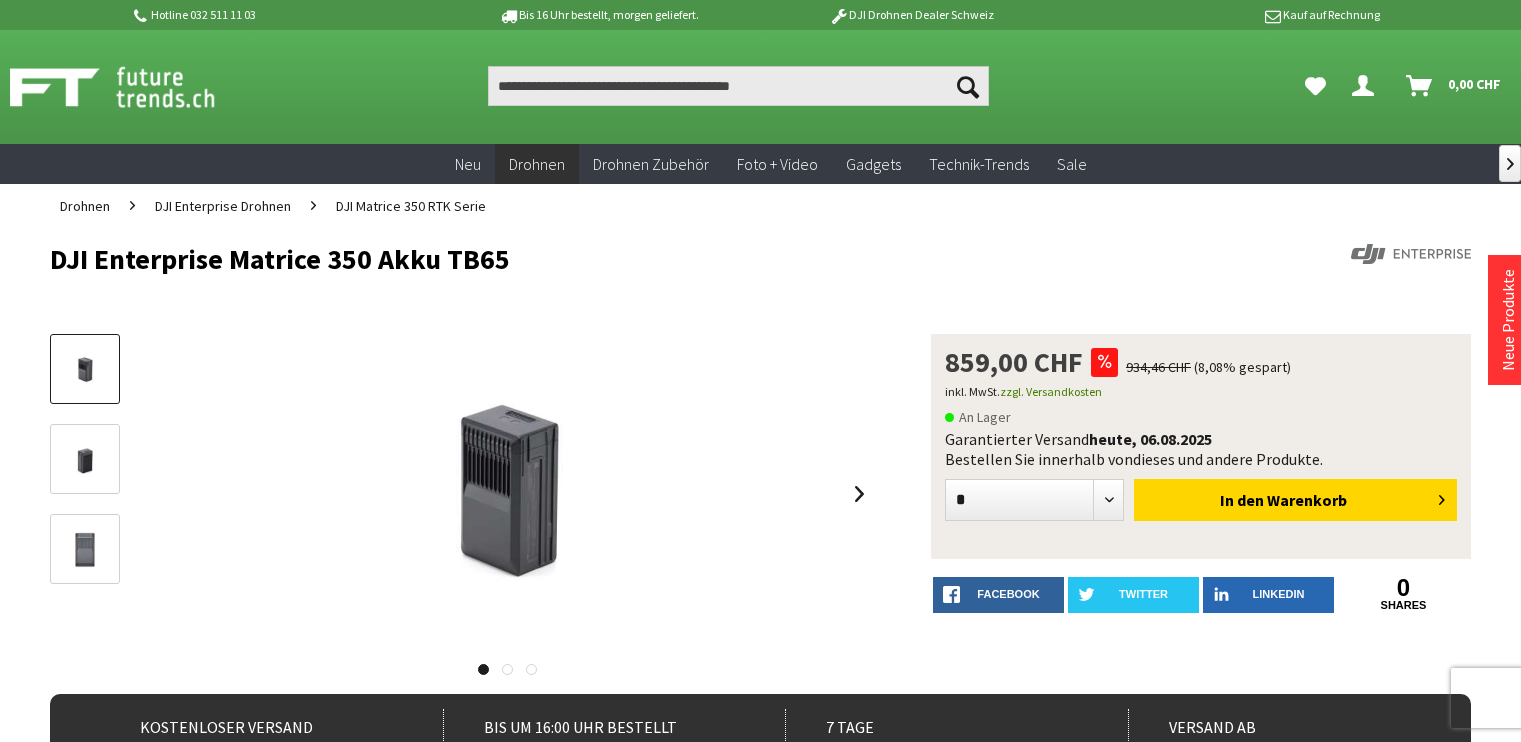 scroll, scrollTop: 0, scrollLeft: 0, axis: both 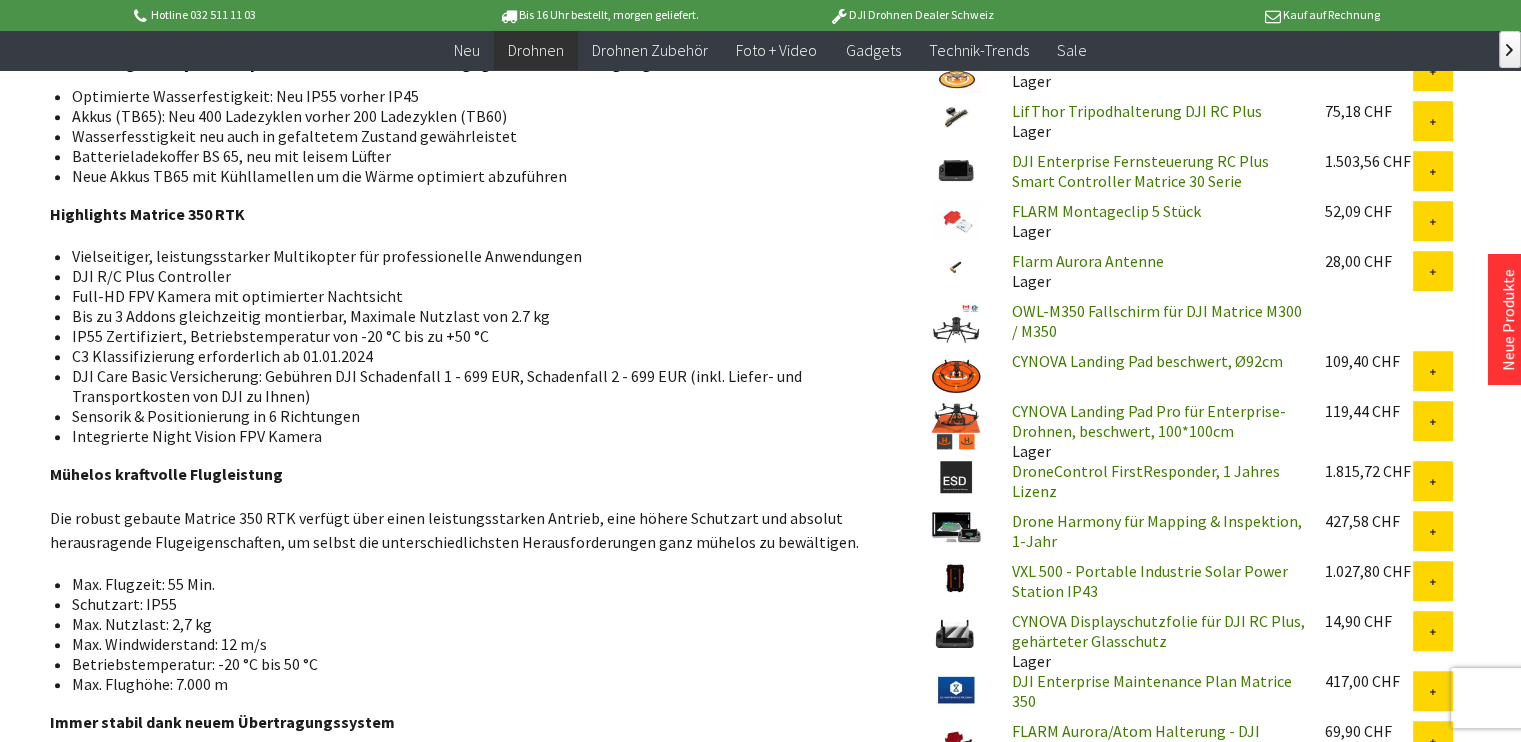 click on "OWL-M350 Fallschirm für DJI Matrice M300 / M350" at bounding box center (1157, 321) 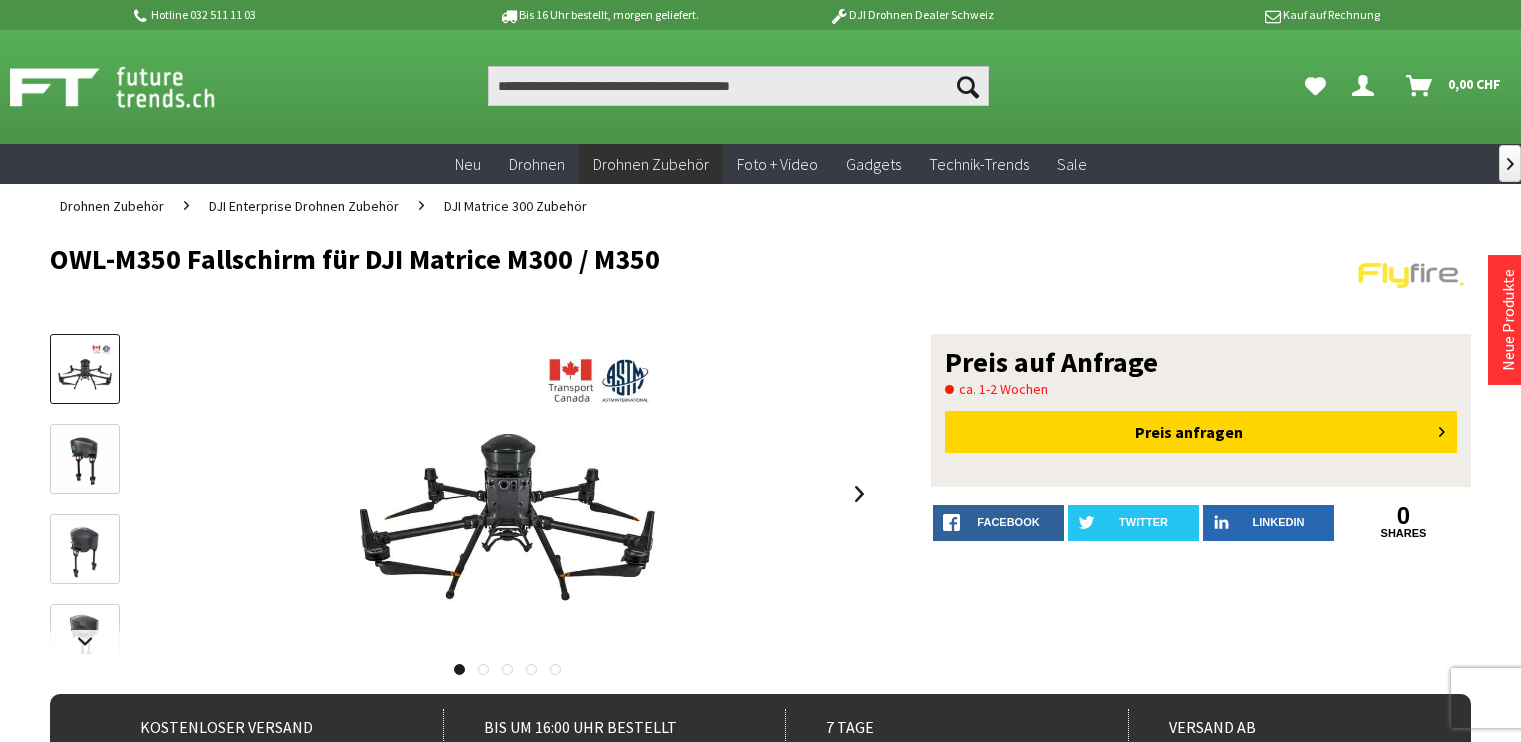 scroll, scrollTop: 0, scrollLeft: 0, axis: both 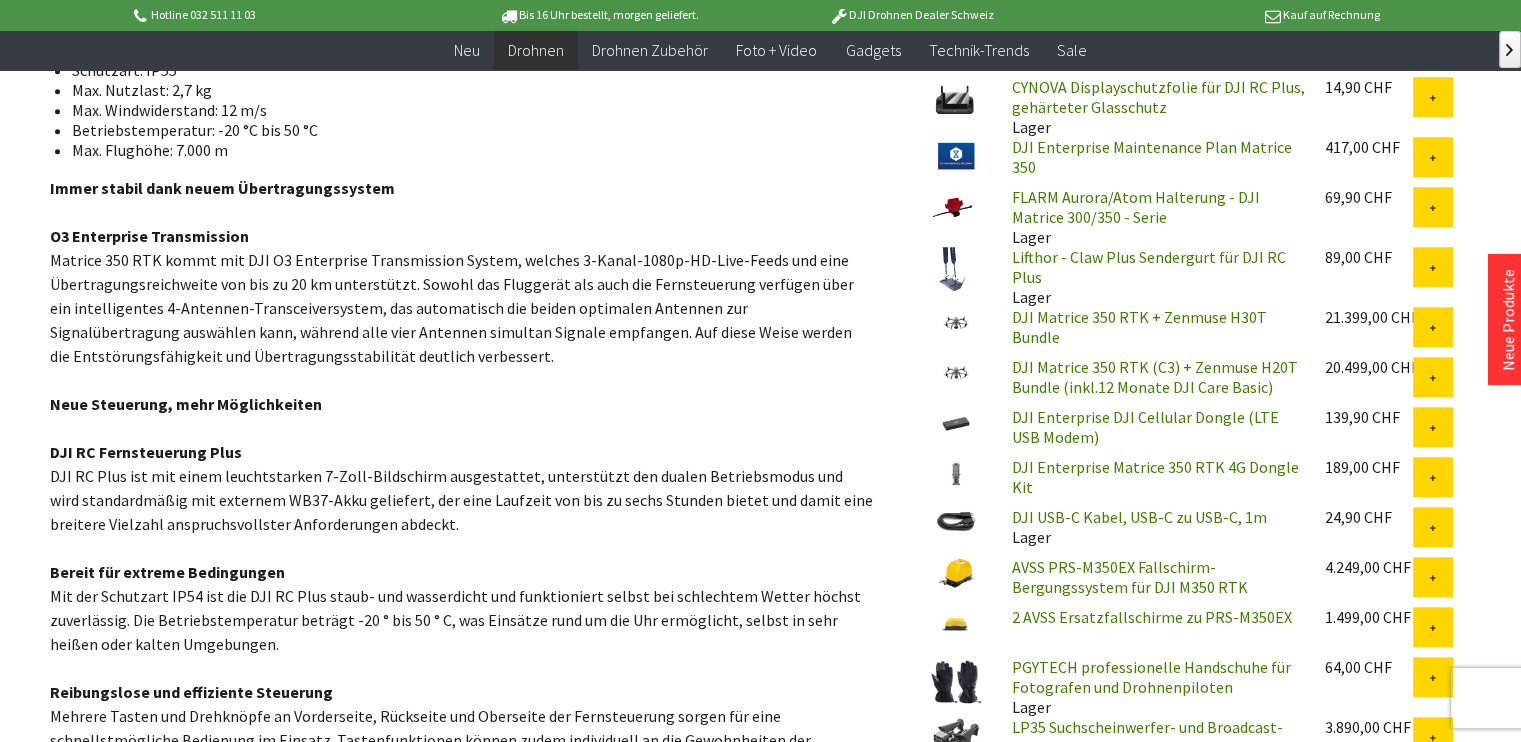 click on "DJI Matrice 350 RTK + Zenmuse H30T Bundle" at bounding box center [1139, 327] 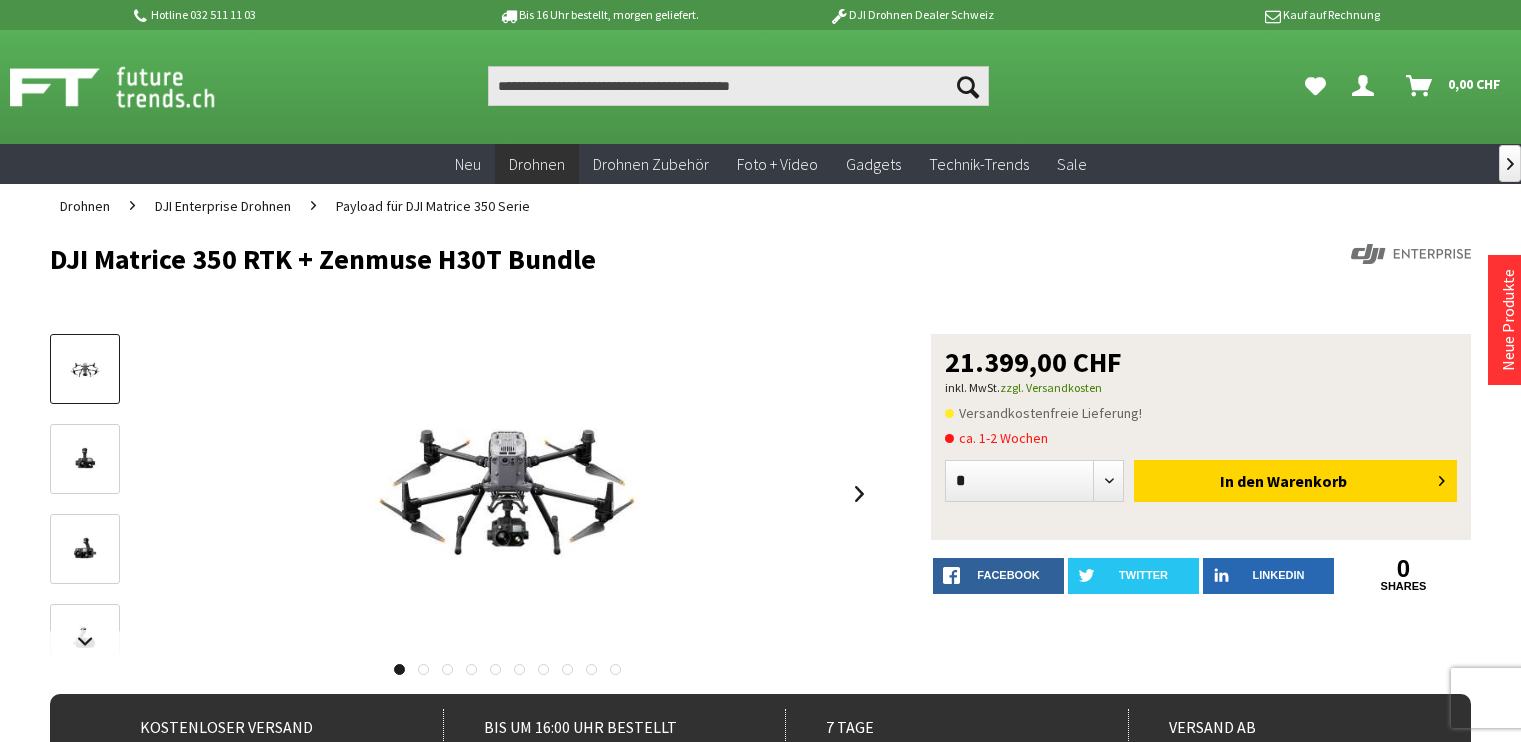 scroll, scrollTop: 0, scrollLeft: 0, axis: both 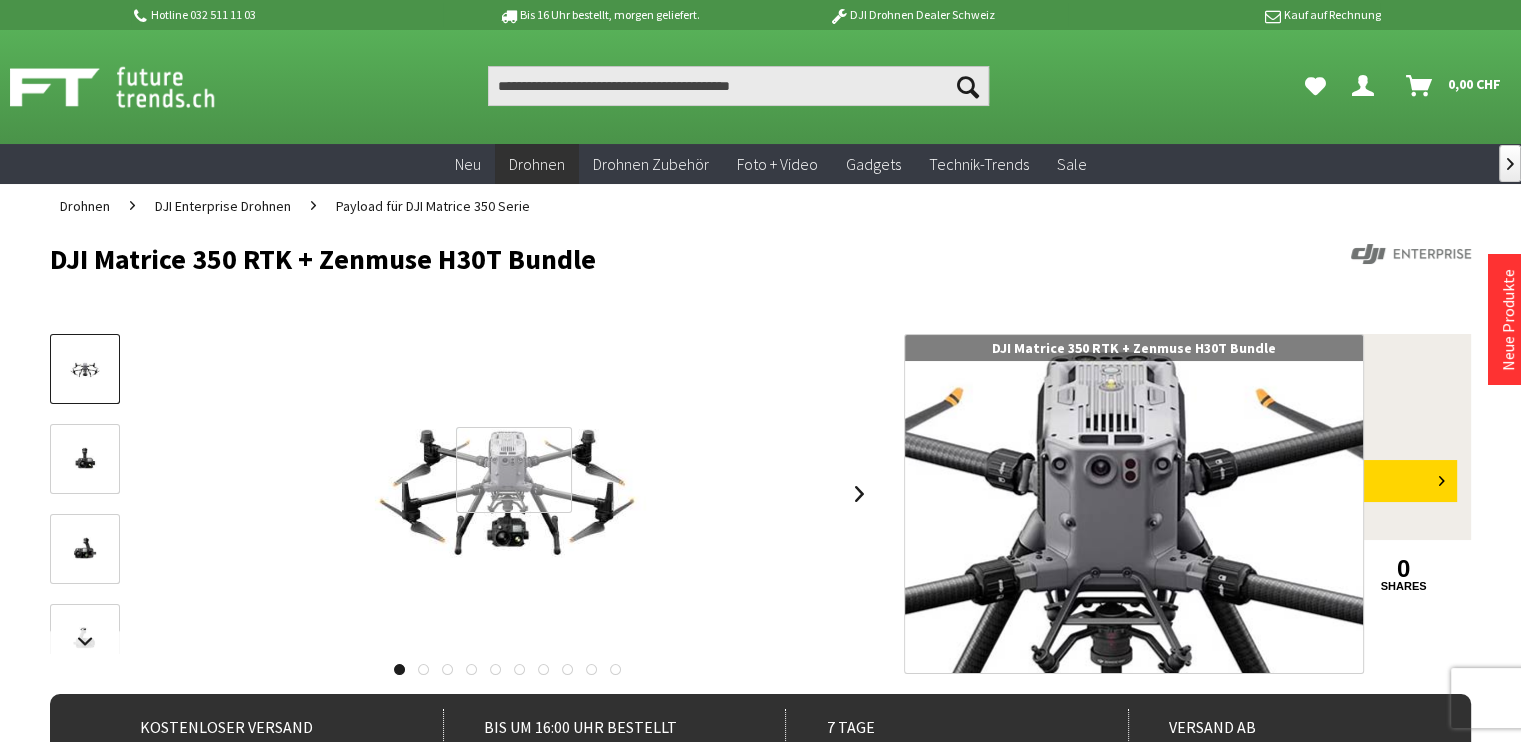 click at bounding box center [514, 470] 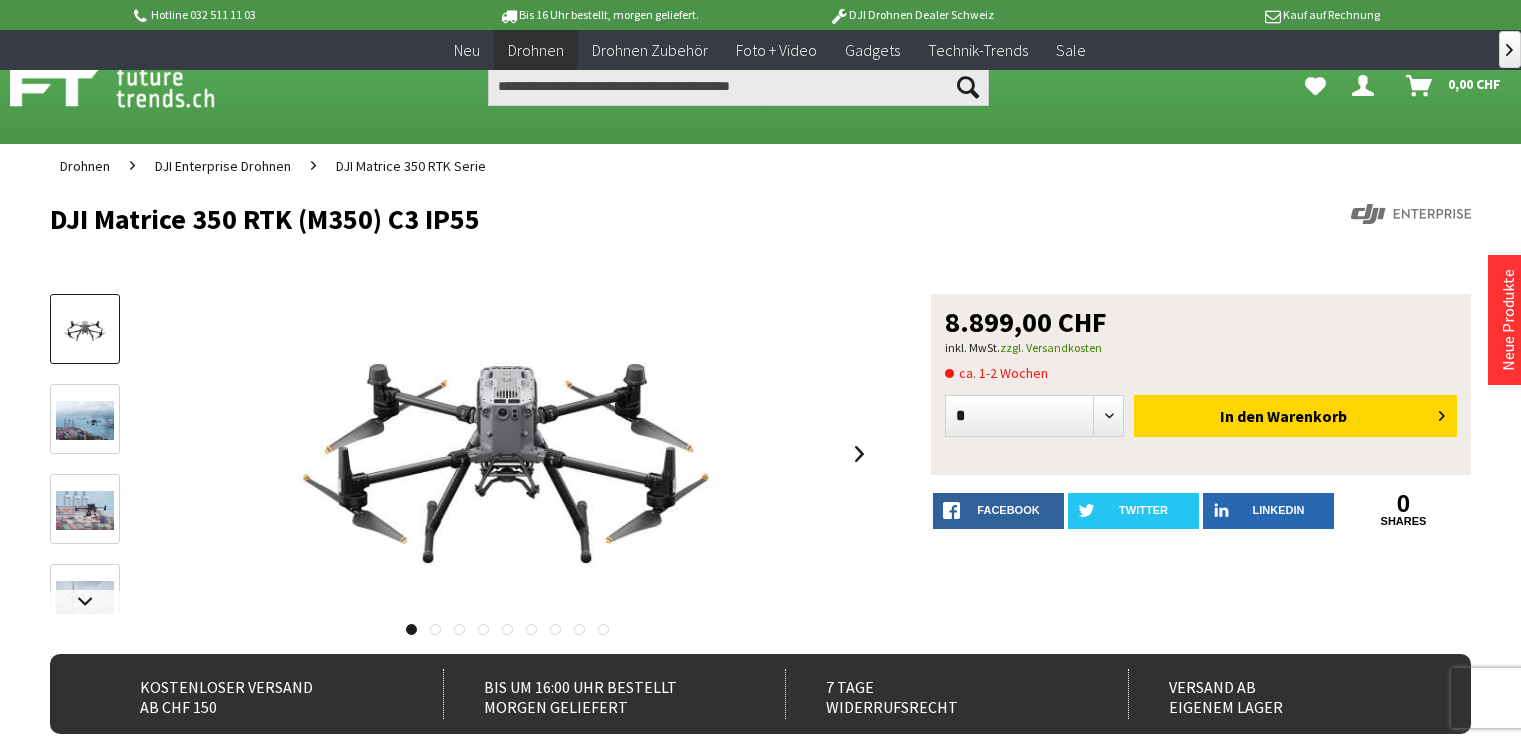 scroll, scrollTop: 1867, scrollLeft: 0, axis: vertical 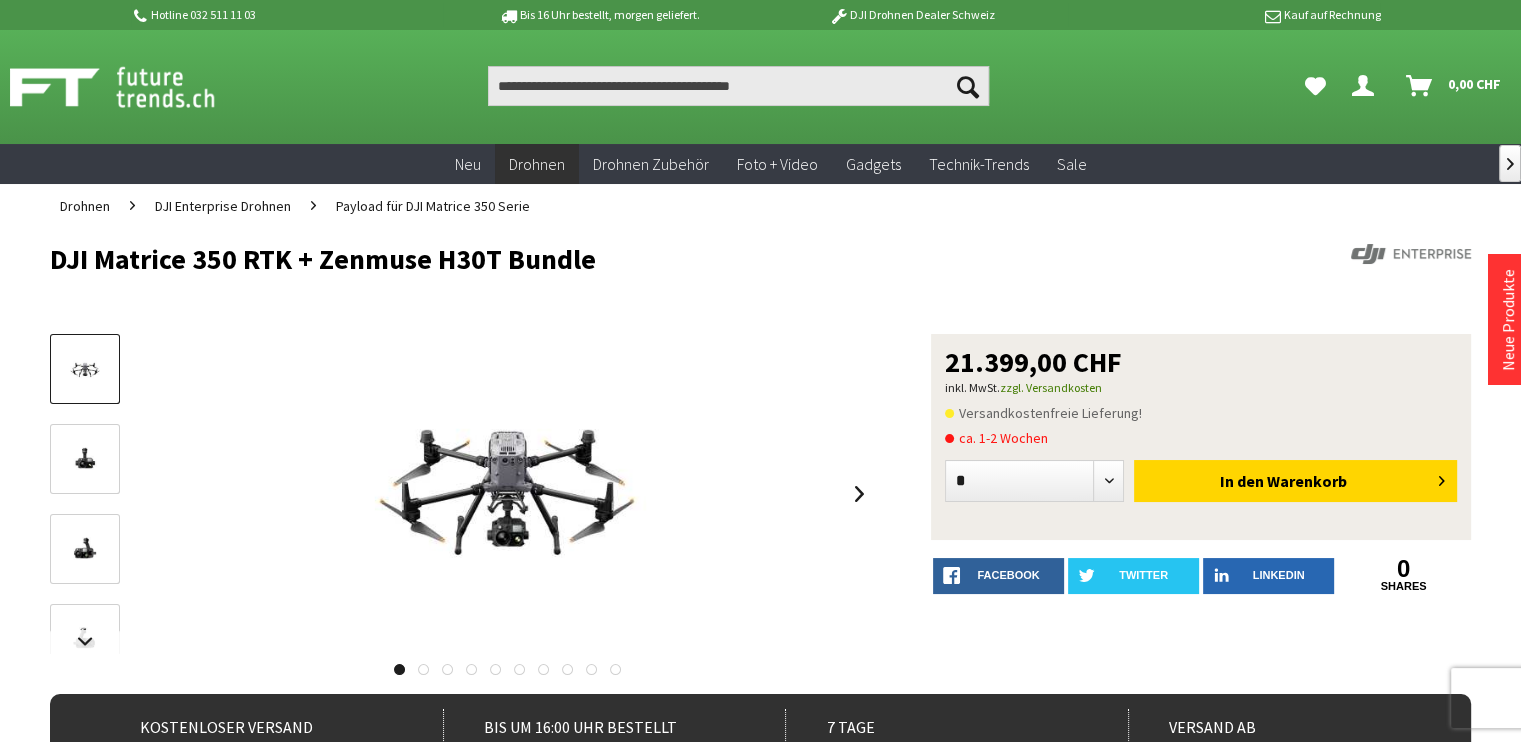 click at bounding box center (507, 494) 